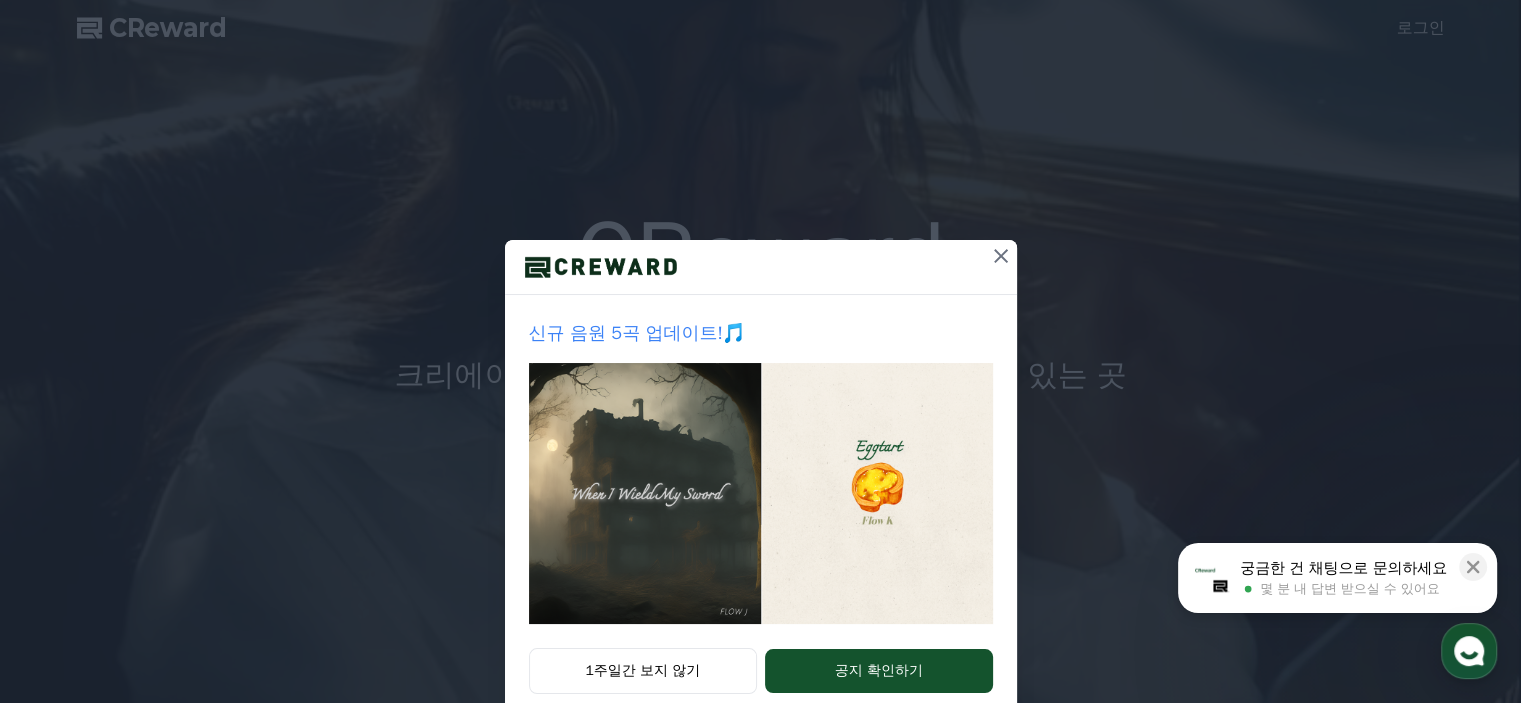 scroll, scrollTop: 0, scrollLeft: 0, axis: both 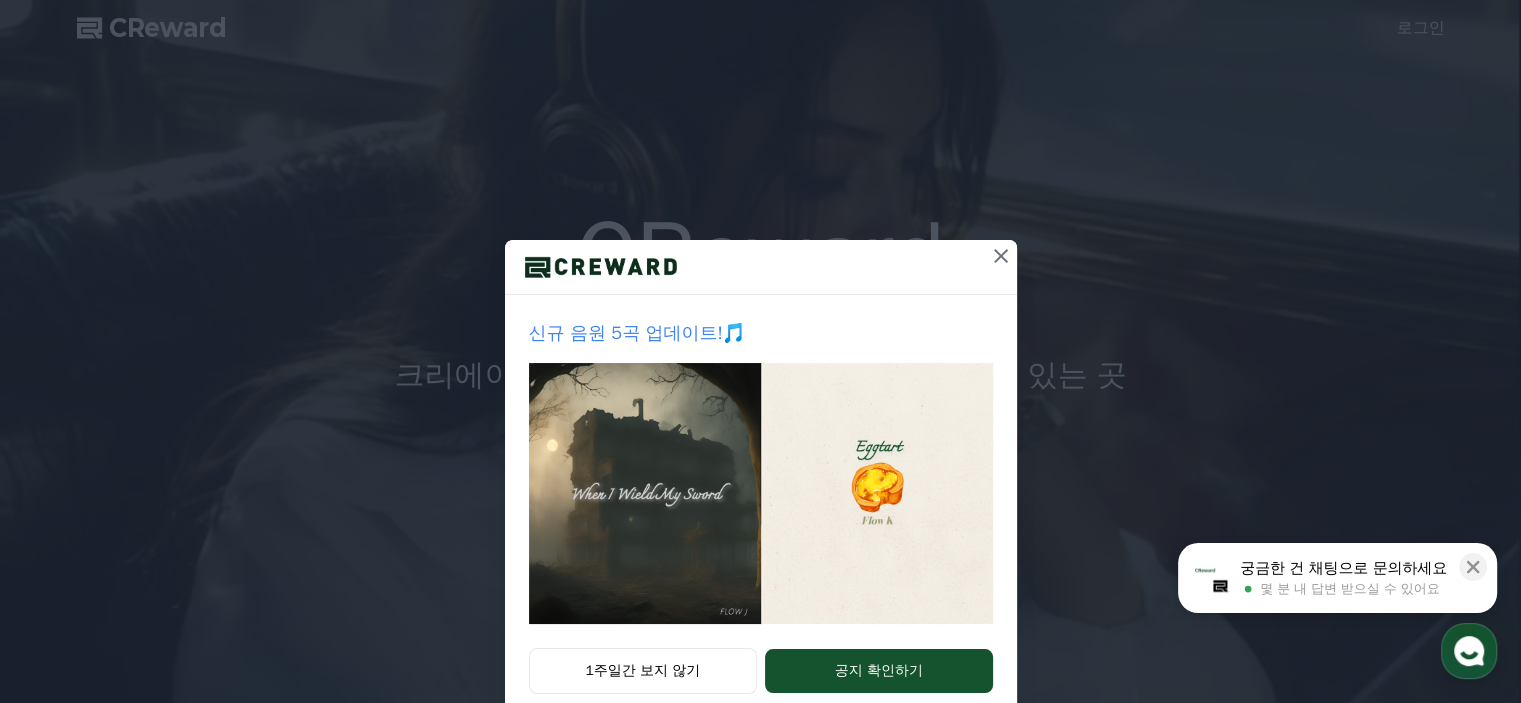 click 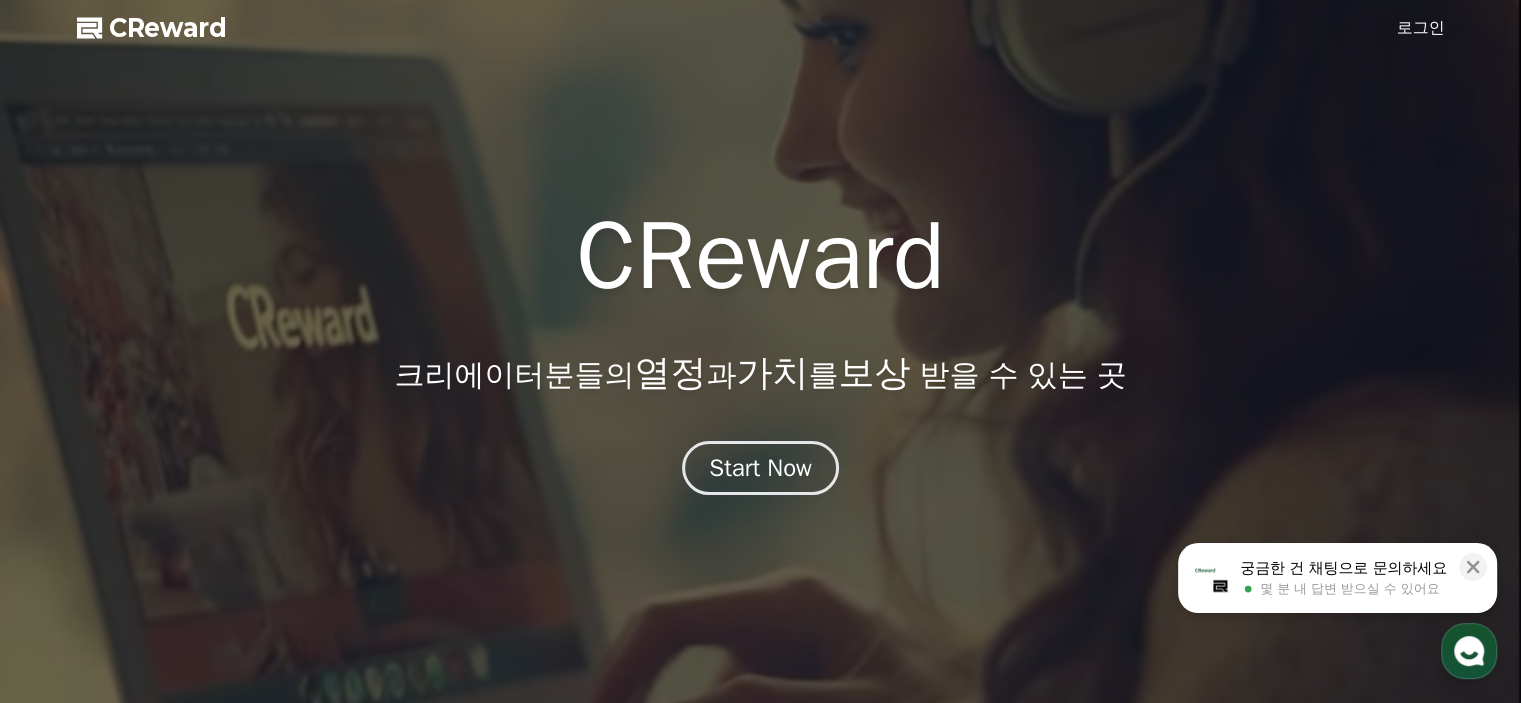 click on "로그인" at bounding box center [1421, 28] 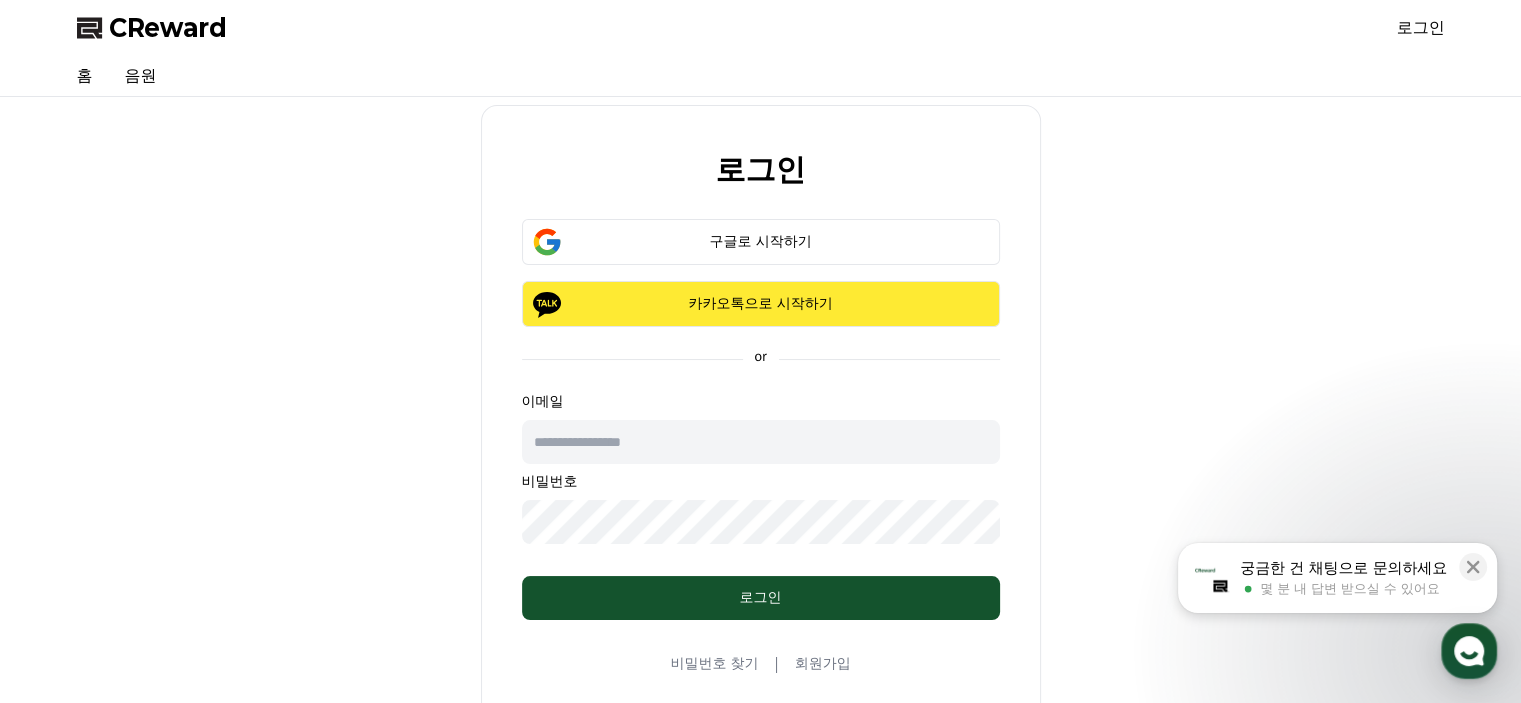 click on "카카오톡으로 시작하기" at bounding box center [761, 304] 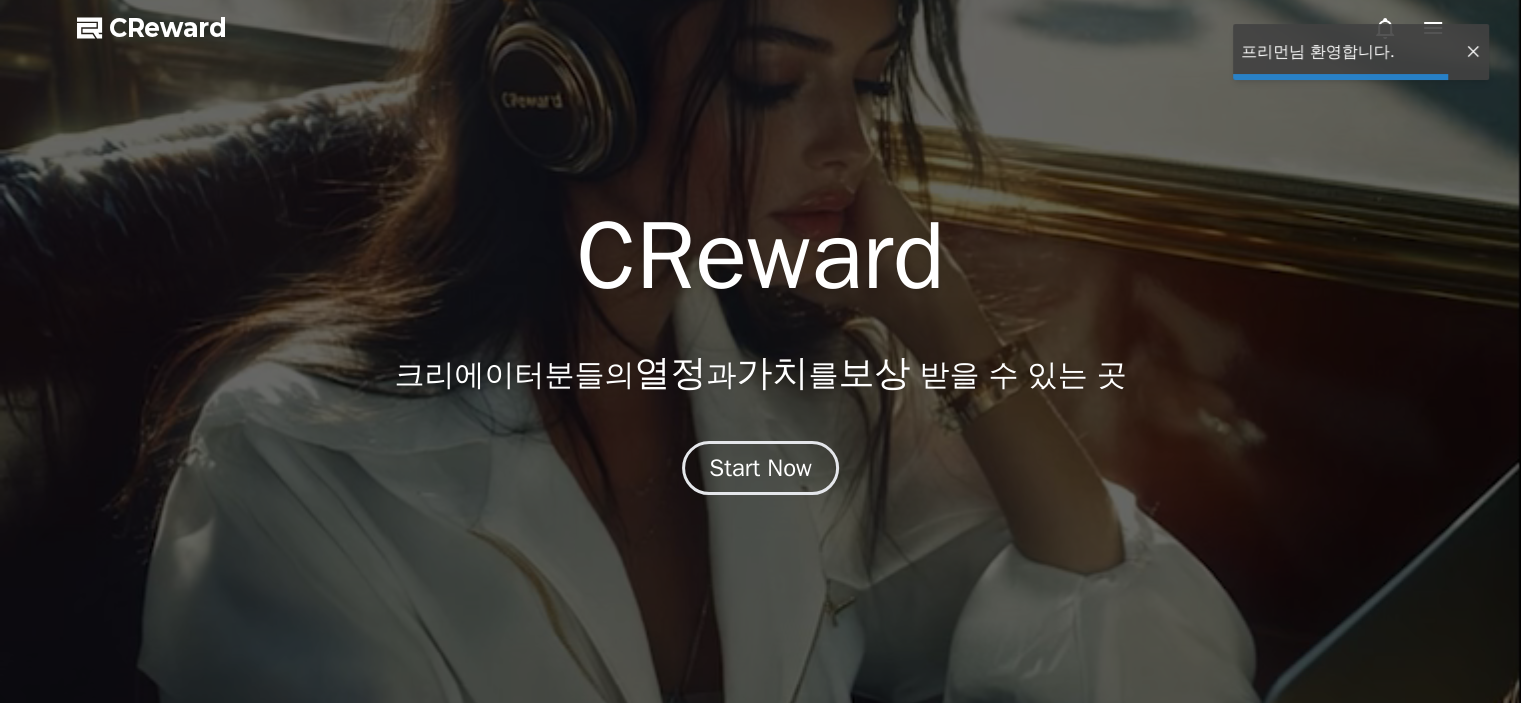 scroll, scrollTop: 0, scrollLeft: 0, axis: both 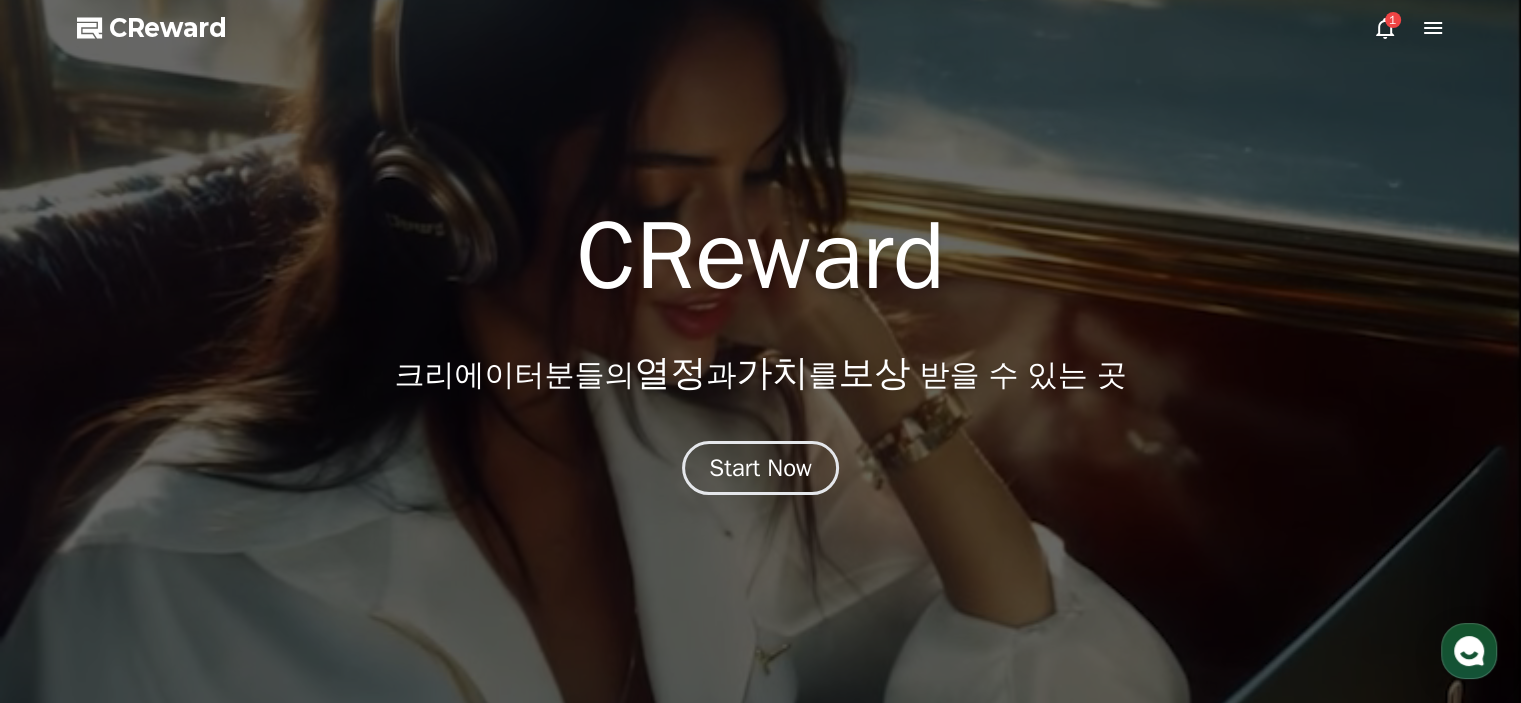 click on "1" at bounding box center [1393, 20] 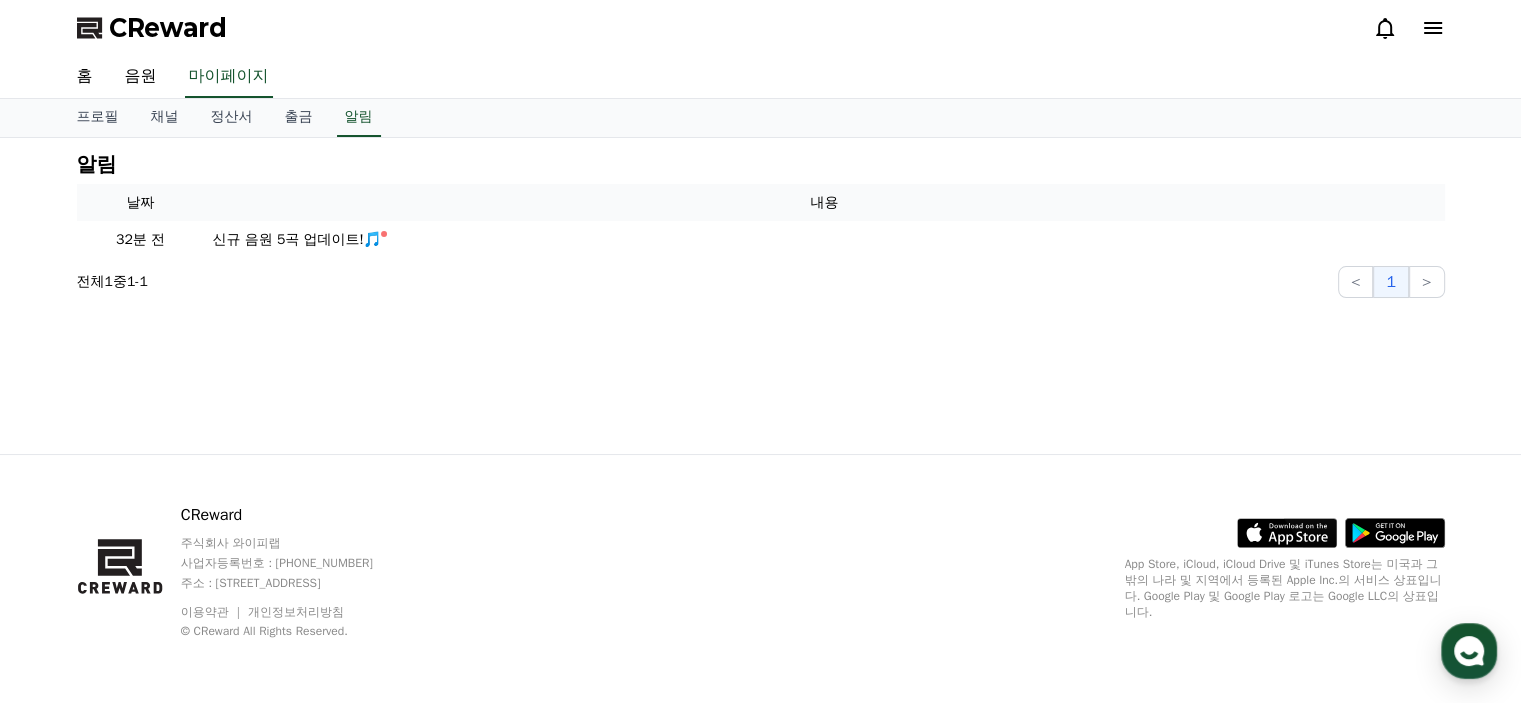 click on "CReward" at bounding box center (168, 28) 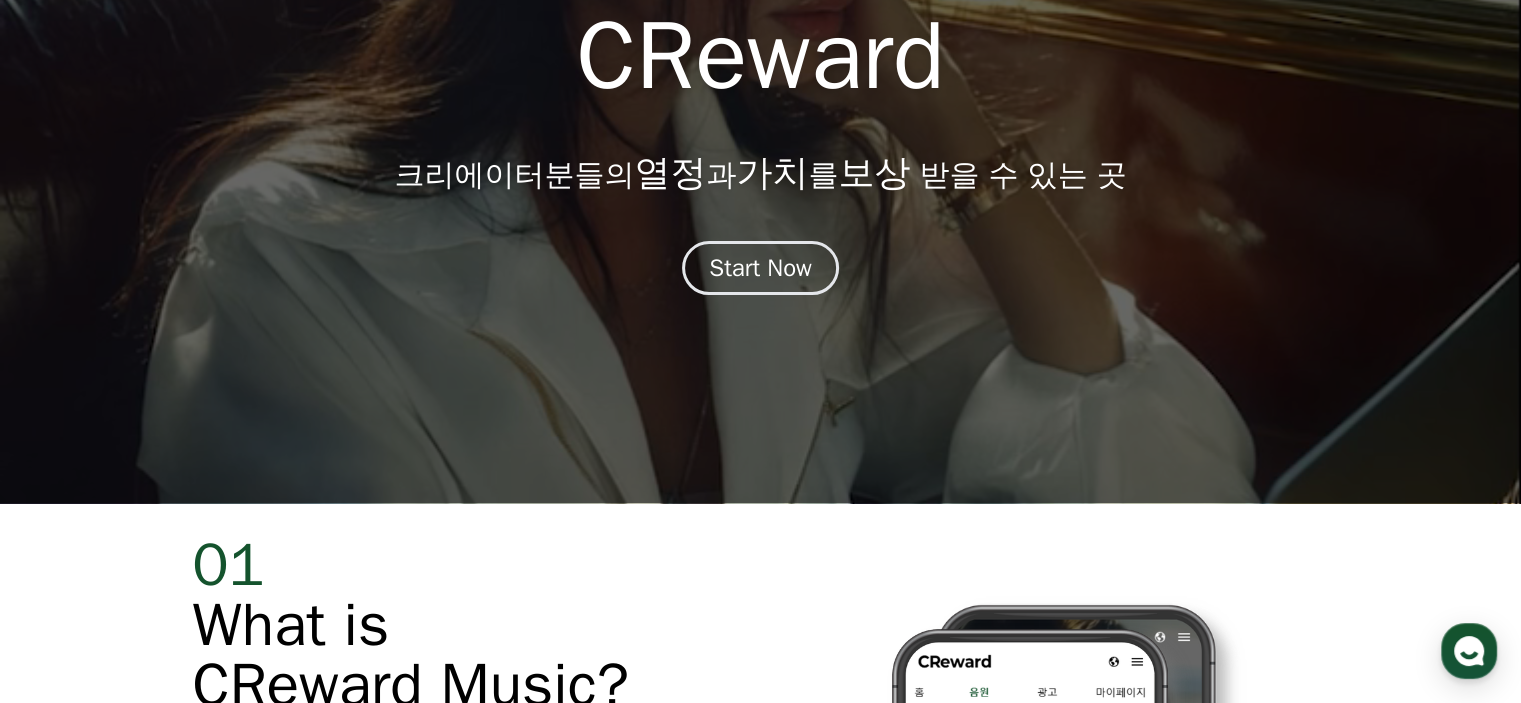 scroll, scrollTop: 0, scrollLeft: 0, axis: both 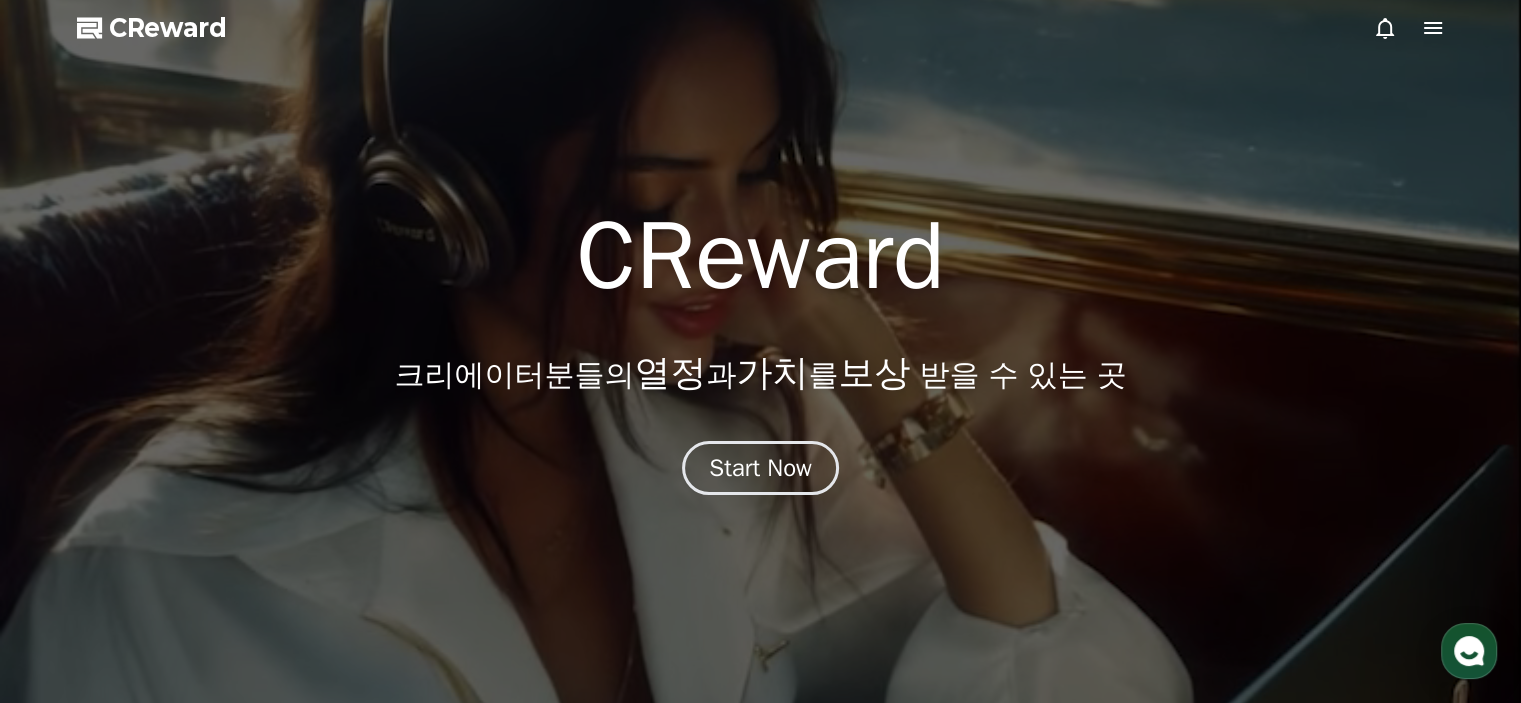 click 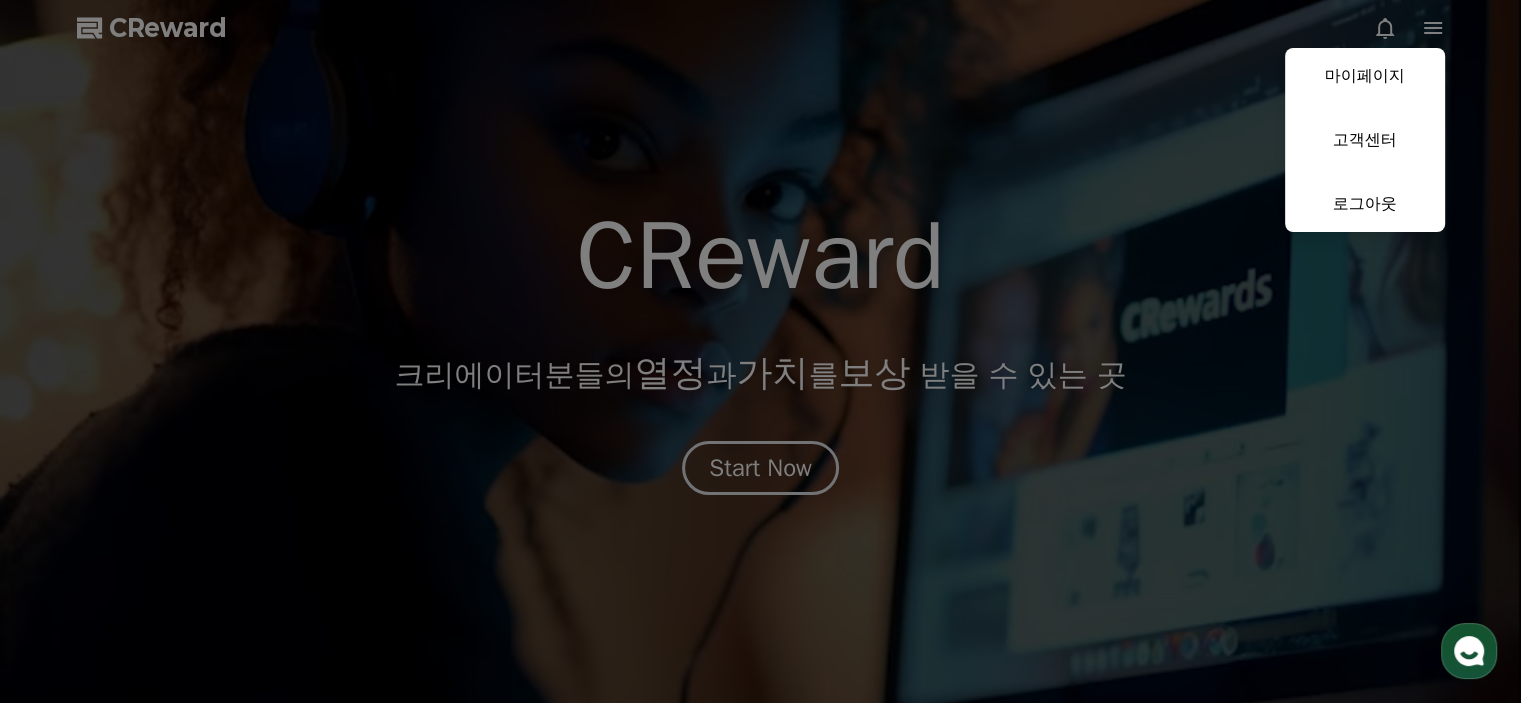 click at bounding box center (760, 351) 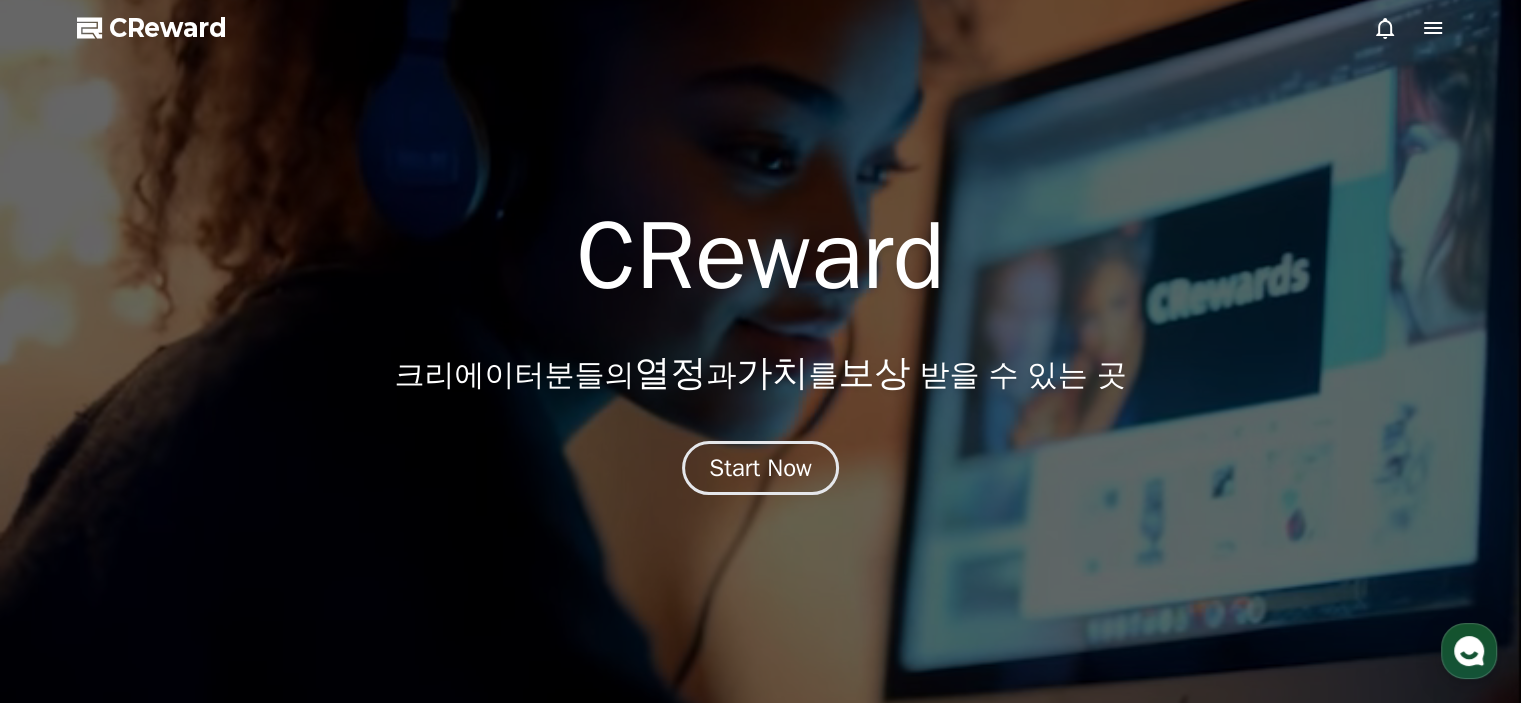 click on "CReward" at bounding box center (168, 28) 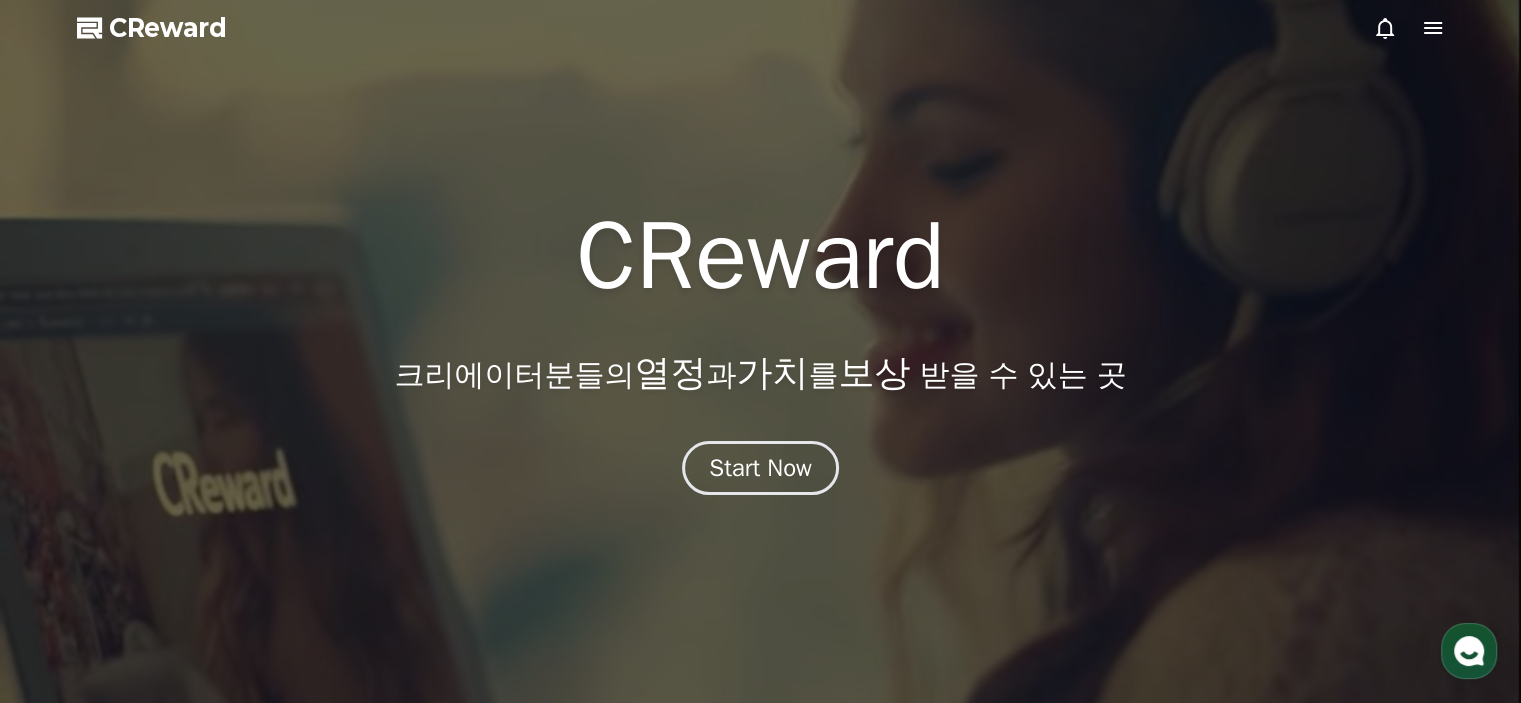 click 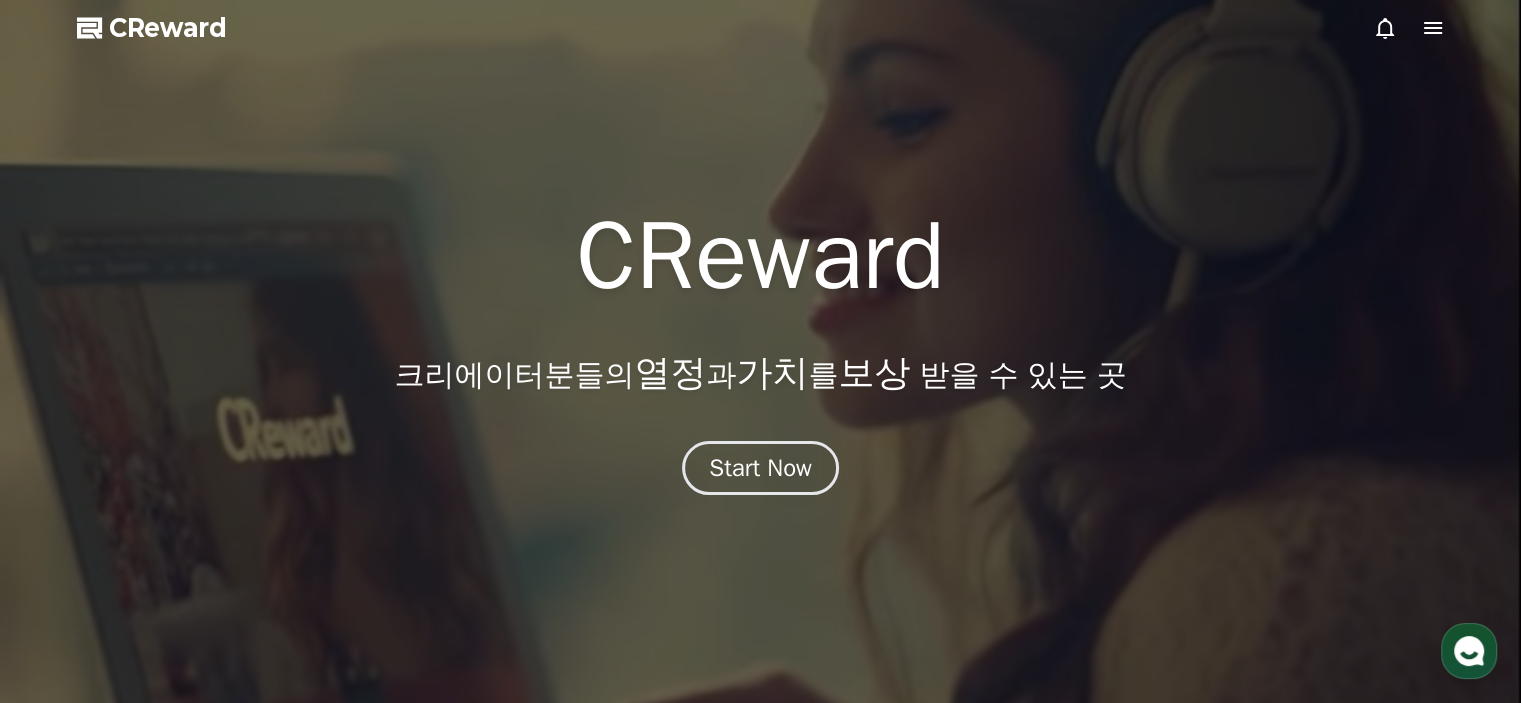 scroll, scrollTop: 300, scrollLeft: 0, axis: vertical 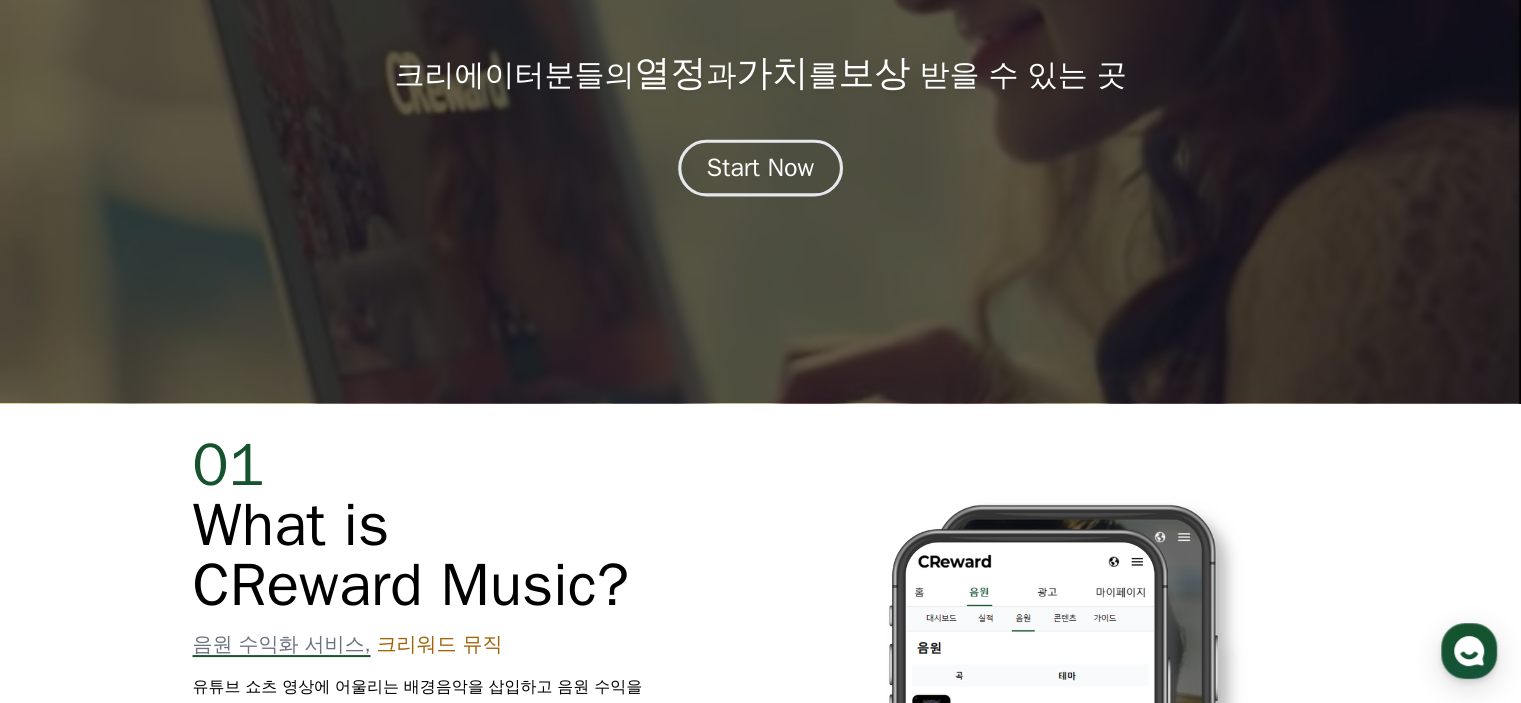 click on "Start Now" at bounding box center (761, 168) 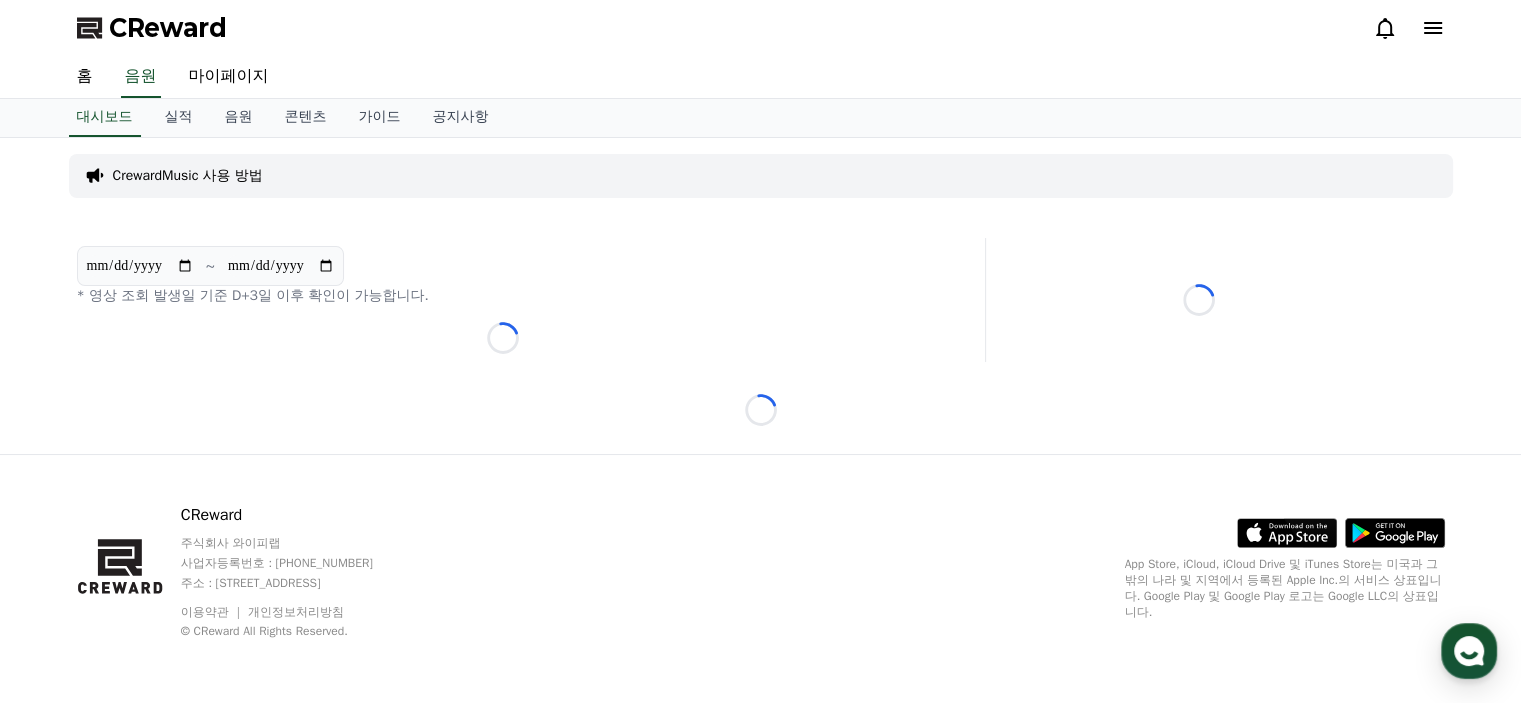 scroll, scrollTop: 0, scrollLeft: 0, axis: both 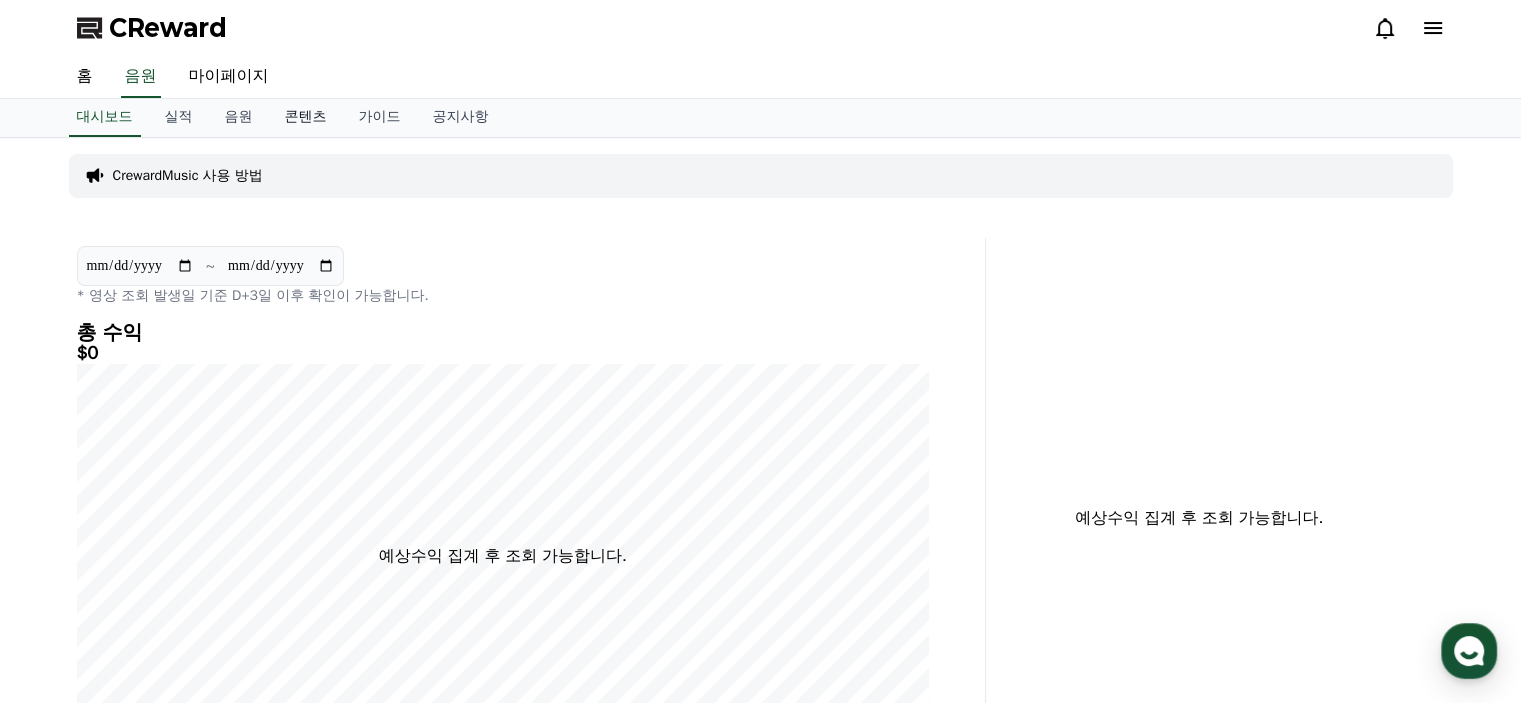 click on "콘텐츠" at bounding box center (306, 118) 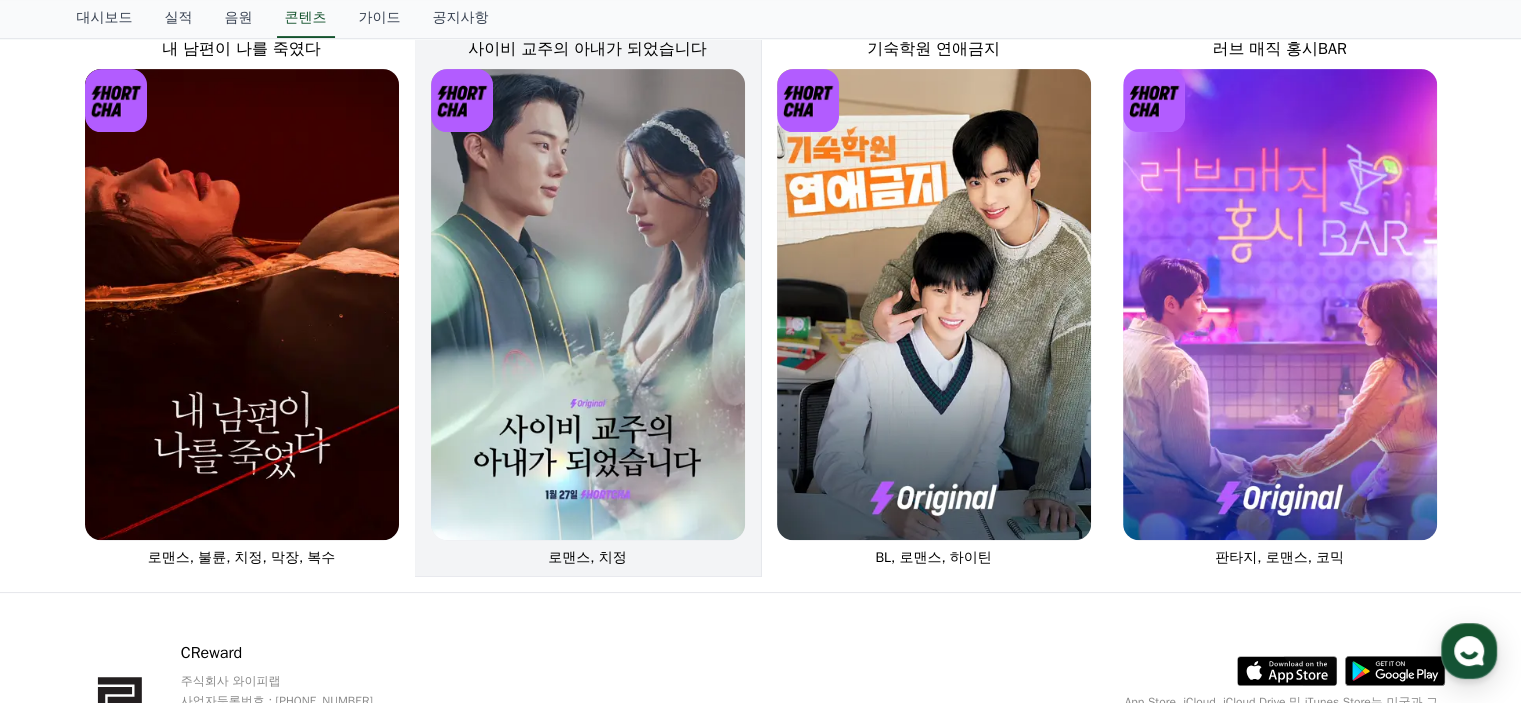 scroll, scrollTop: 936, scrollLeft: 0, axis: vertical 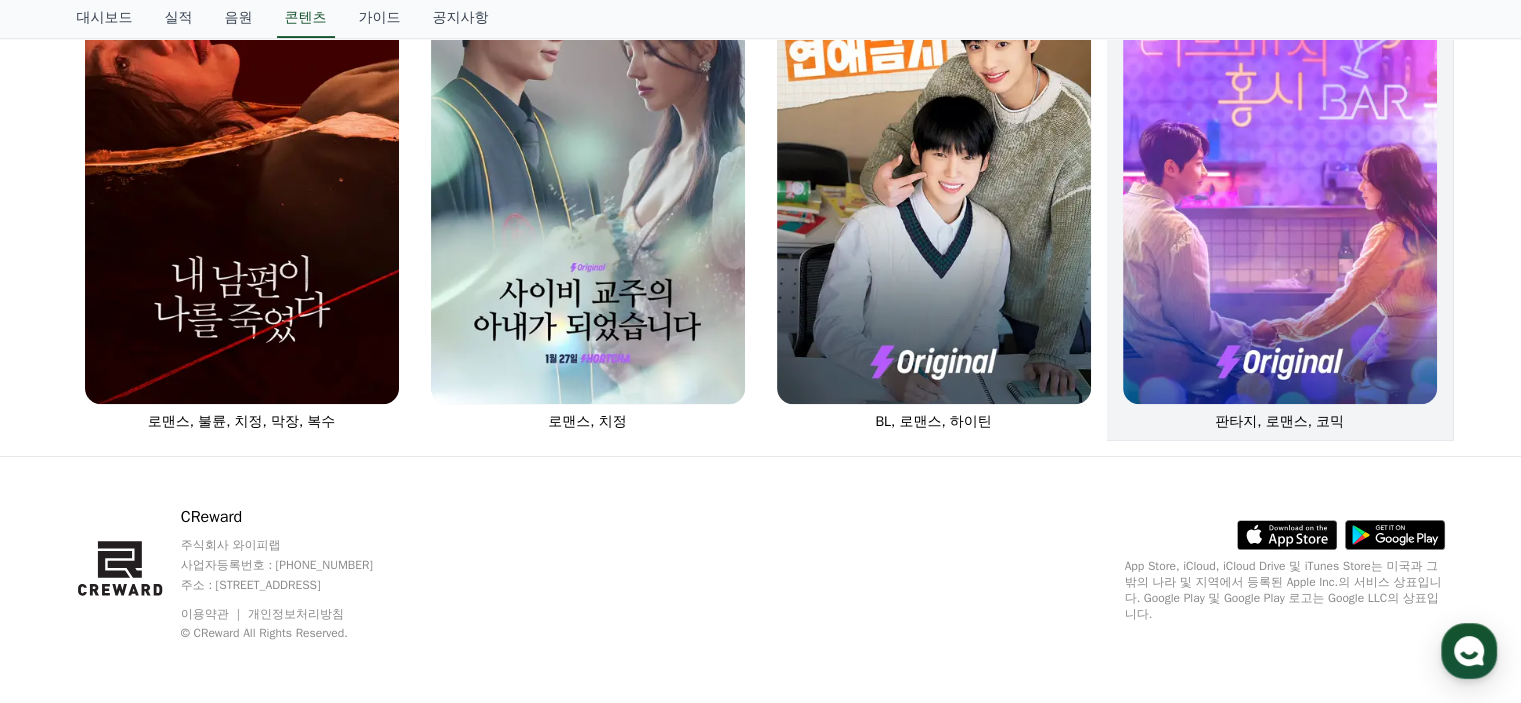 click at bounding box center [1280, 168] 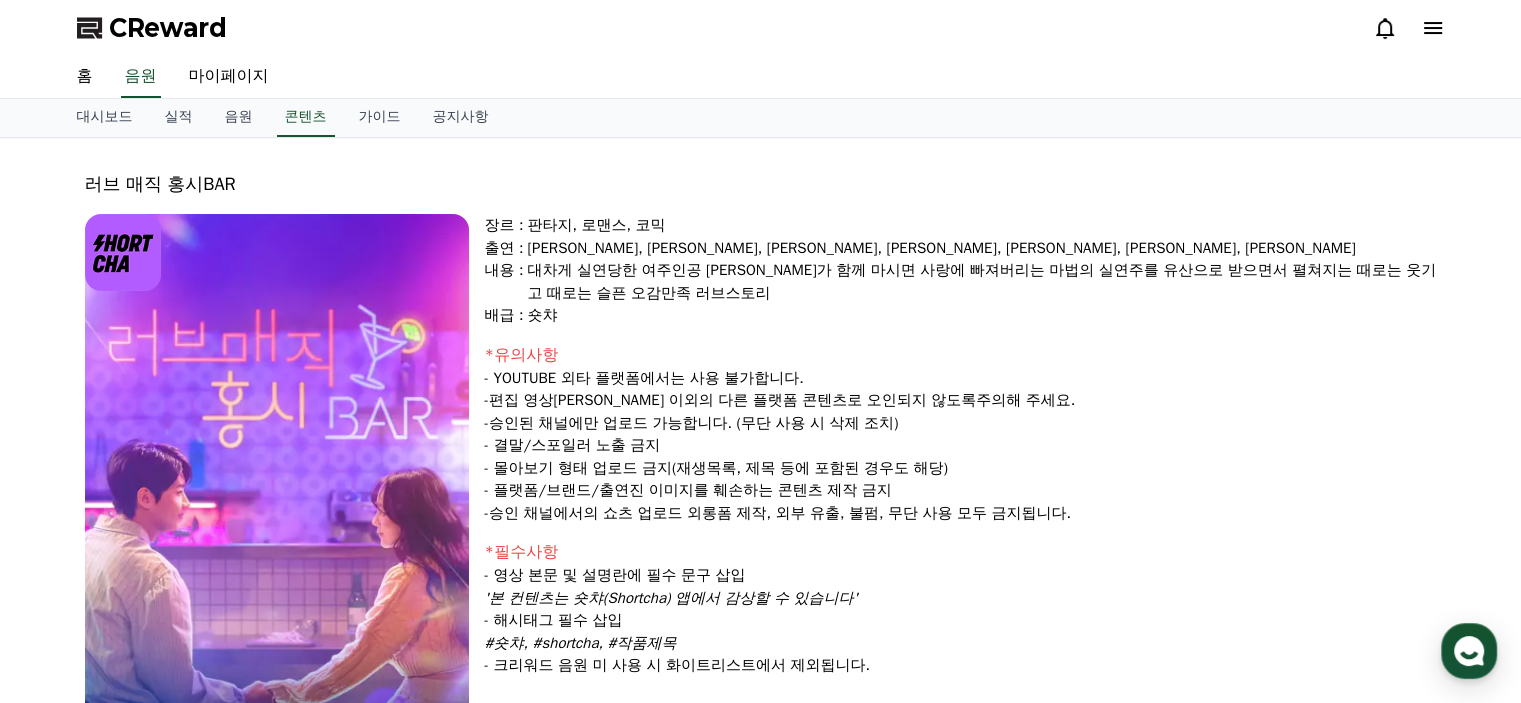 scroll, scrollTop: 400, scrollLeft: 0, axis: vertical 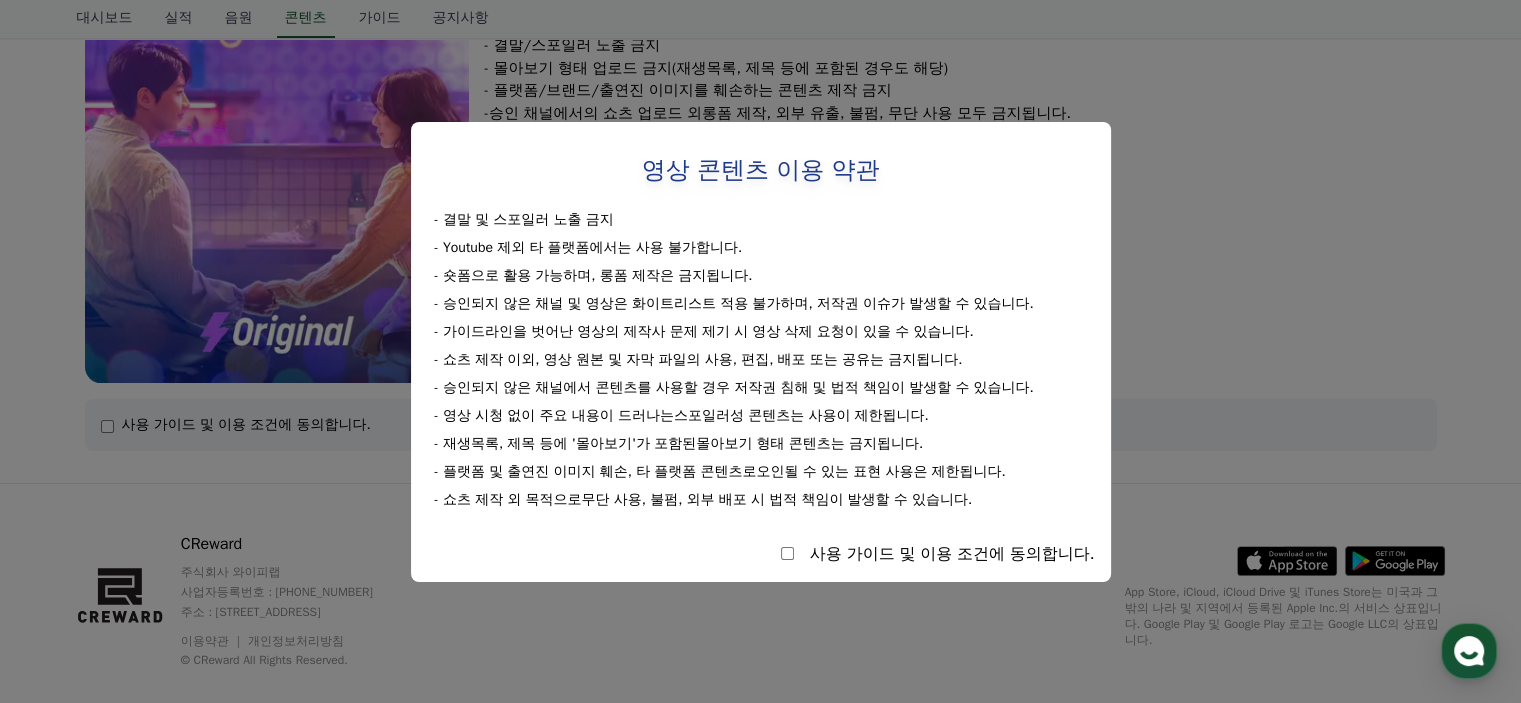 select 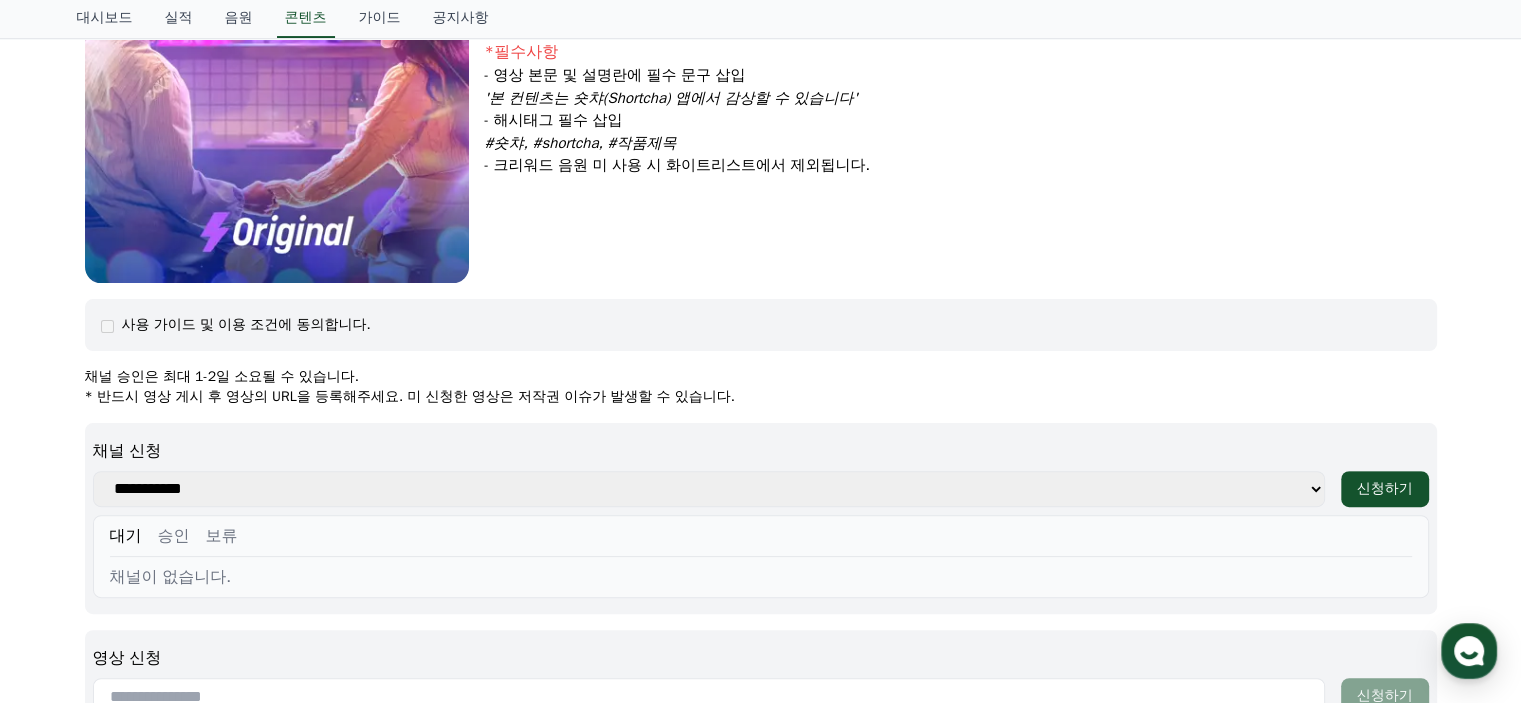 scroll, scrollTop: 200, scrollLeft: 0, axis: vertical 